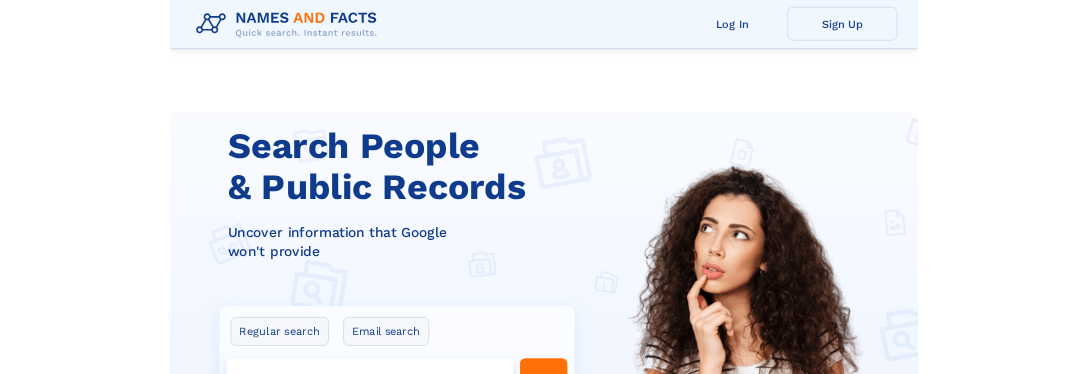 scroll, scrollTop: 57, scrollLeft: 0, axis: vertical 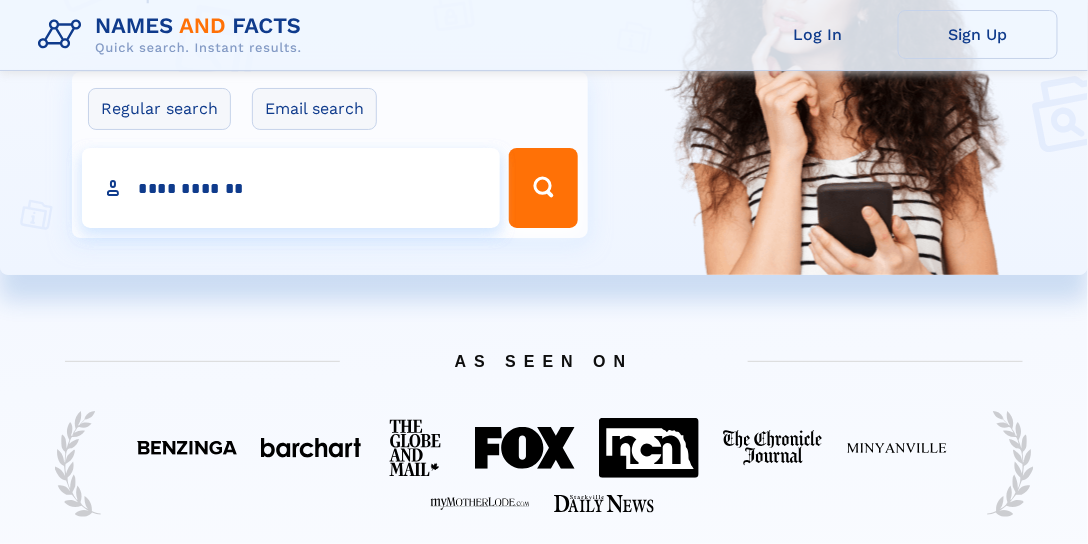 type on "**********" 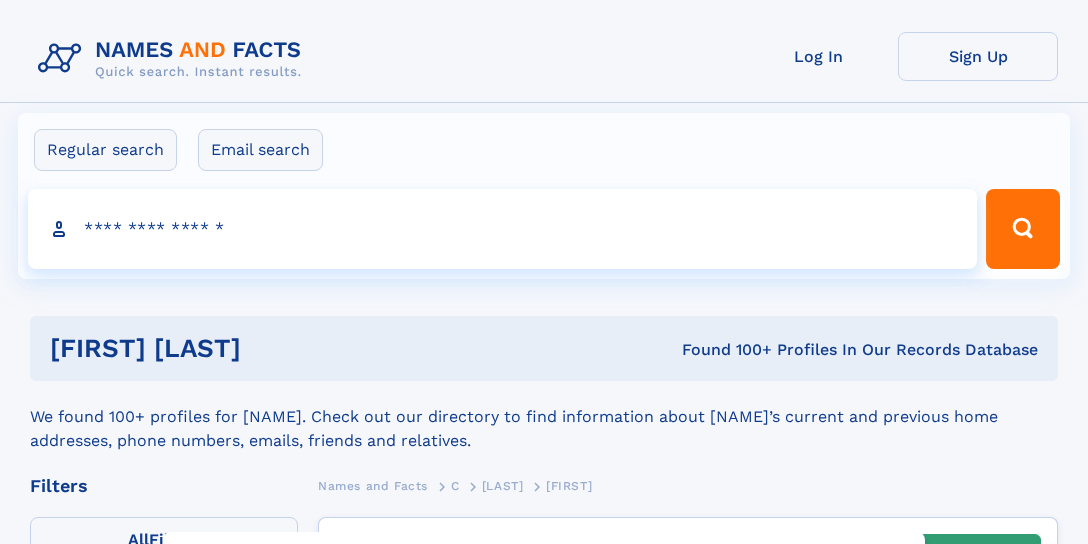 scroll, scrollTop: 0, scrollLeft: 0, axis: both 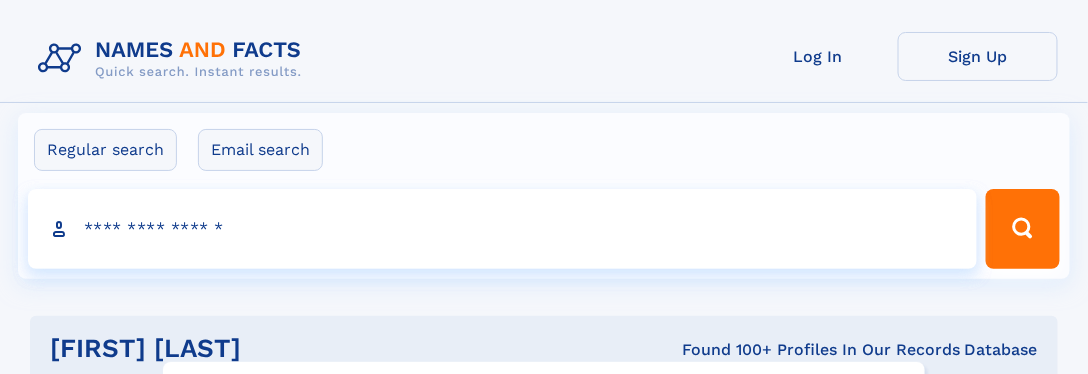 click on "**" at bounding box center (0, 0) 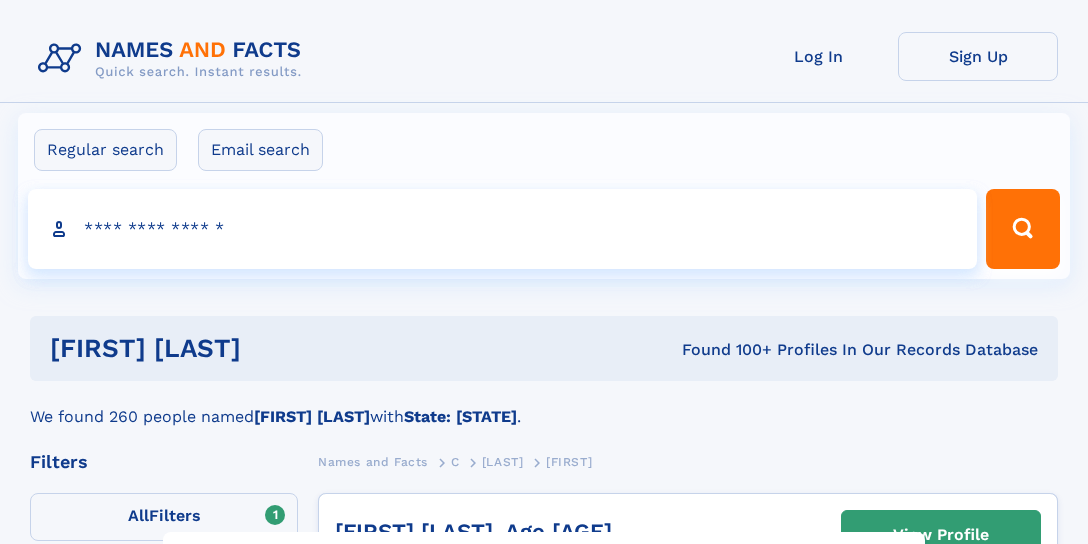 select on "**" 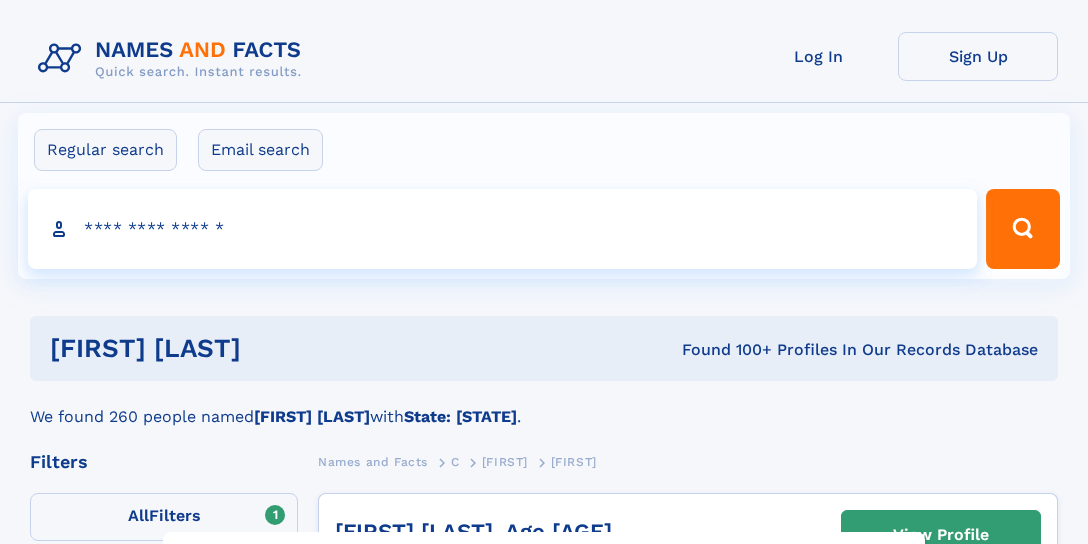 select on "**" 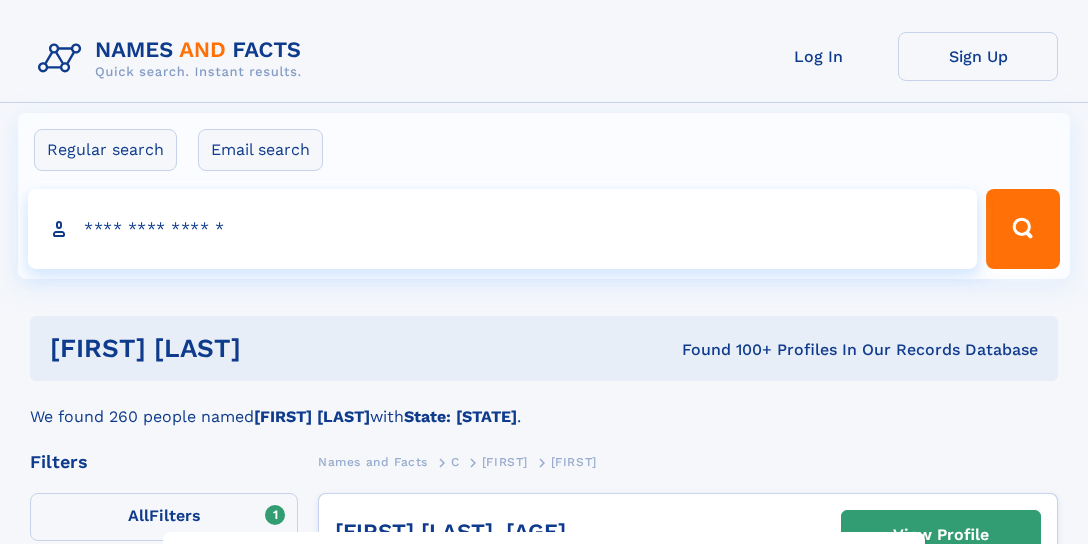 select on "**" 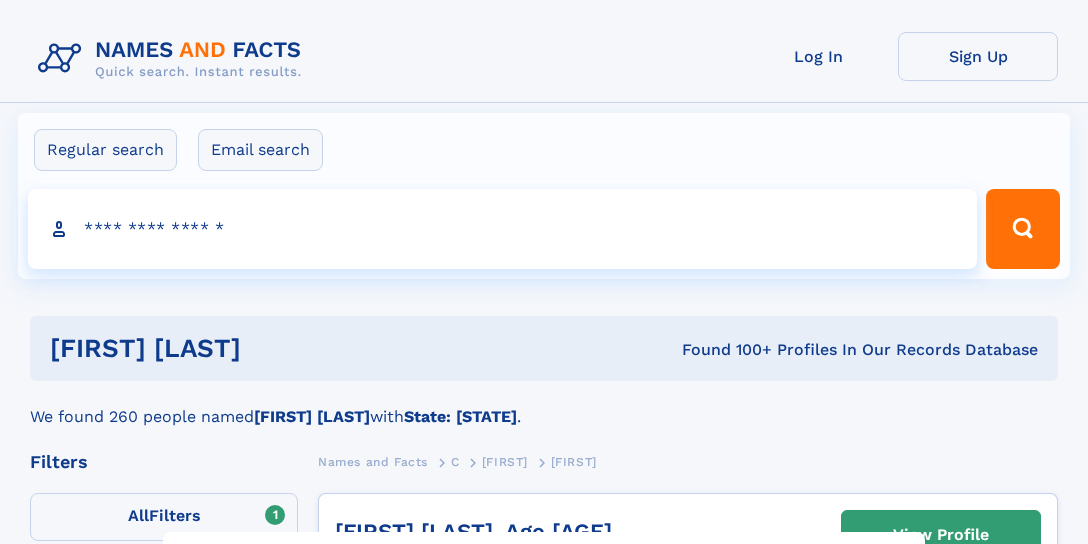 select on "**" 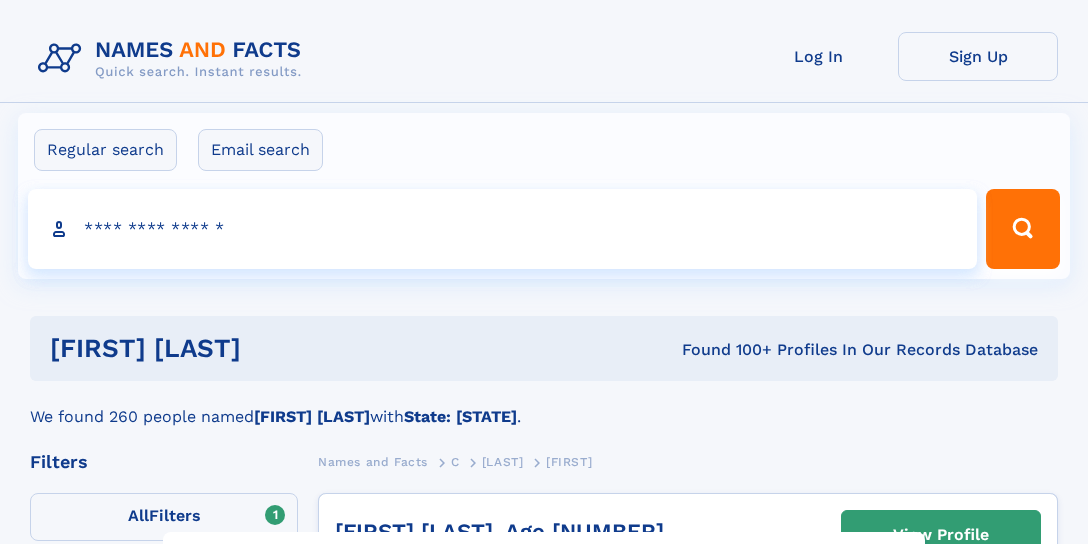 select on "**" 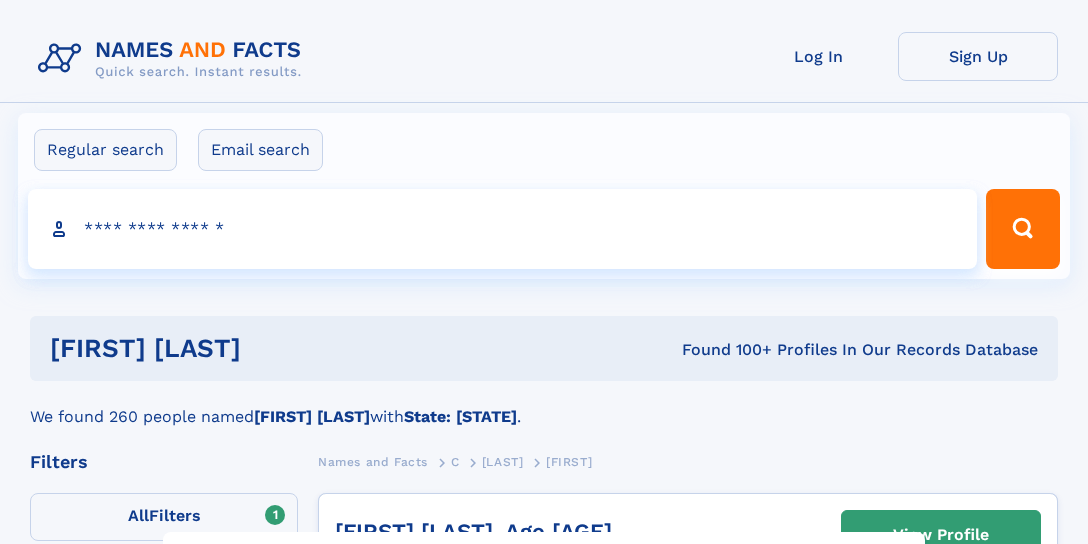 select on "**" 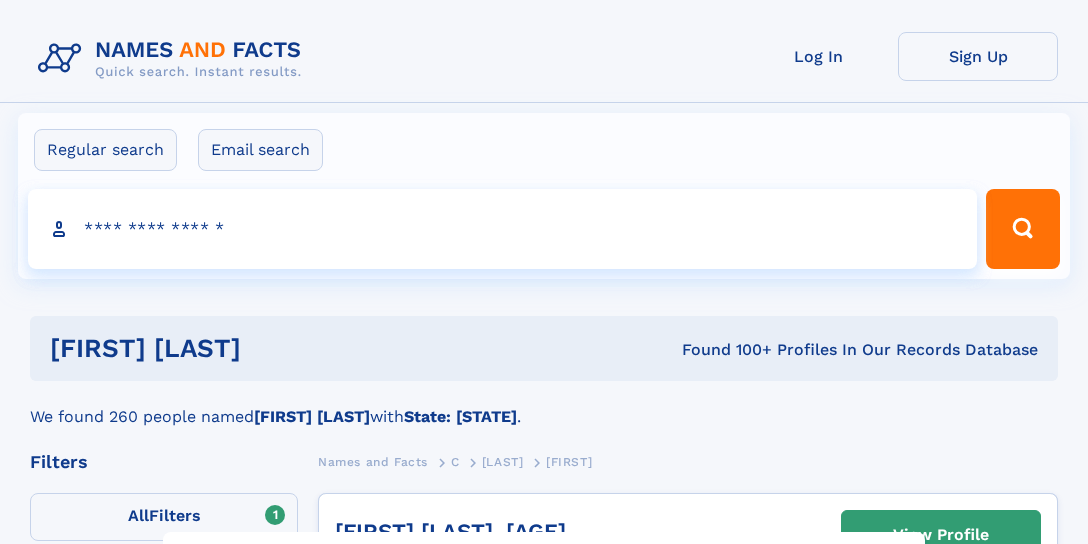 select on "**" 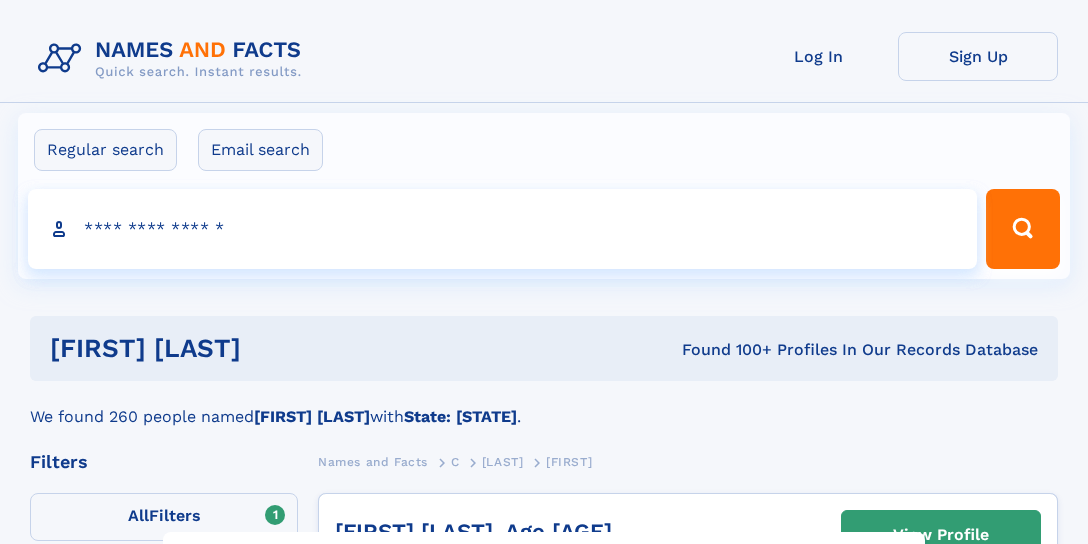 select on "**" 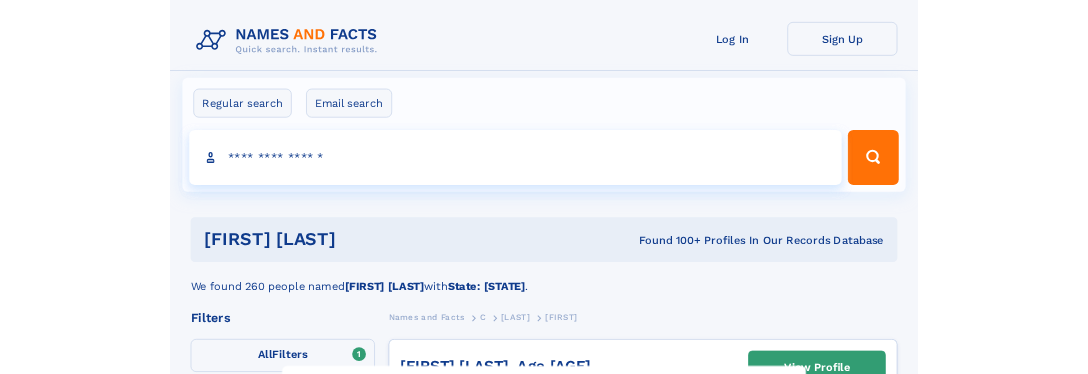 scroll, scrollTop: 0, scrollLeft: 0, axis: both 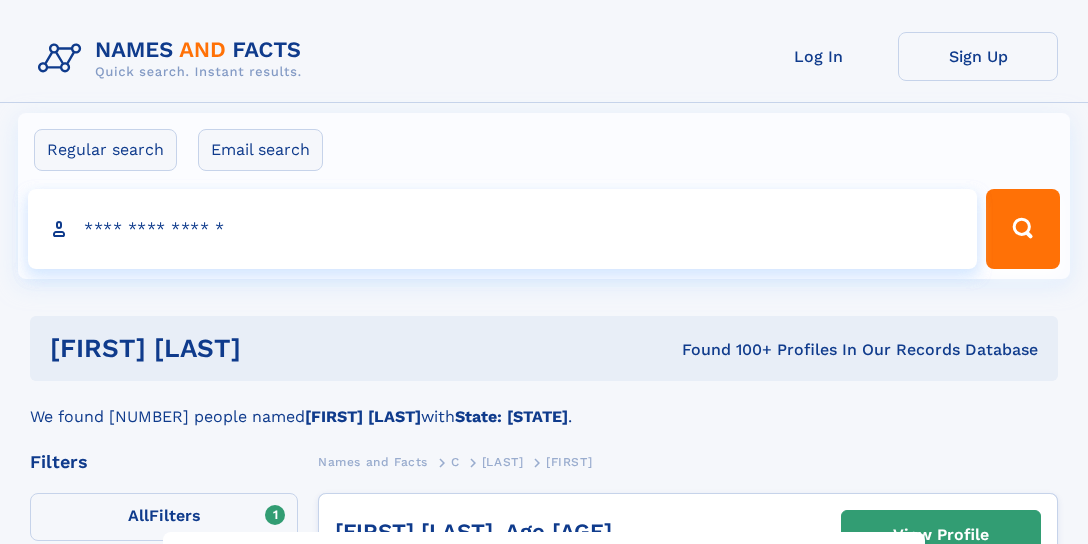 select on "**" 